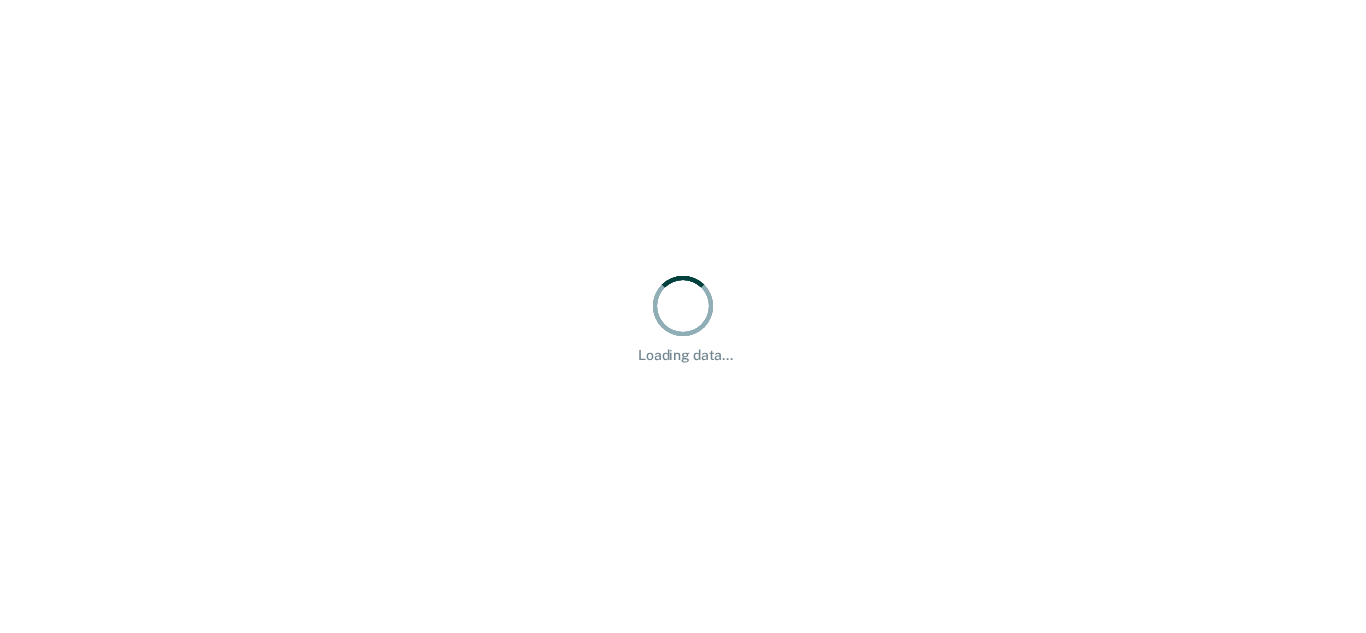scroll, scrollTop: 0, scrollLeft: 0, axis: both 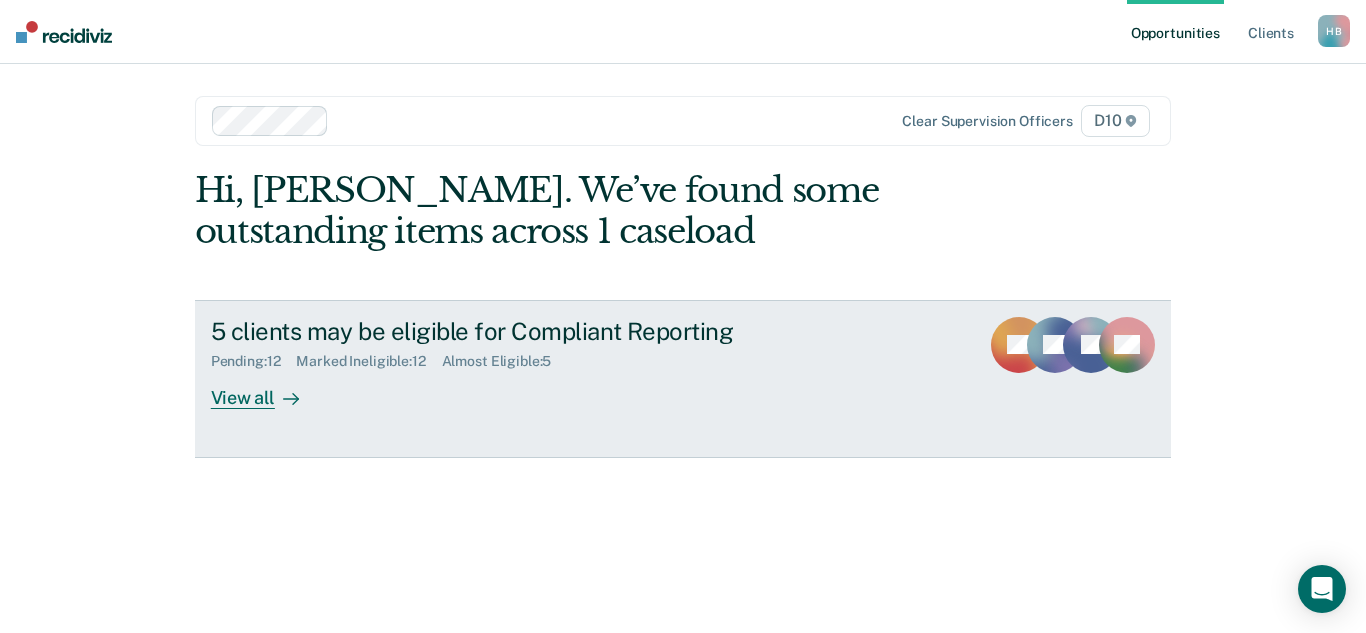 click on "View all" at bounding box center (267, 389) 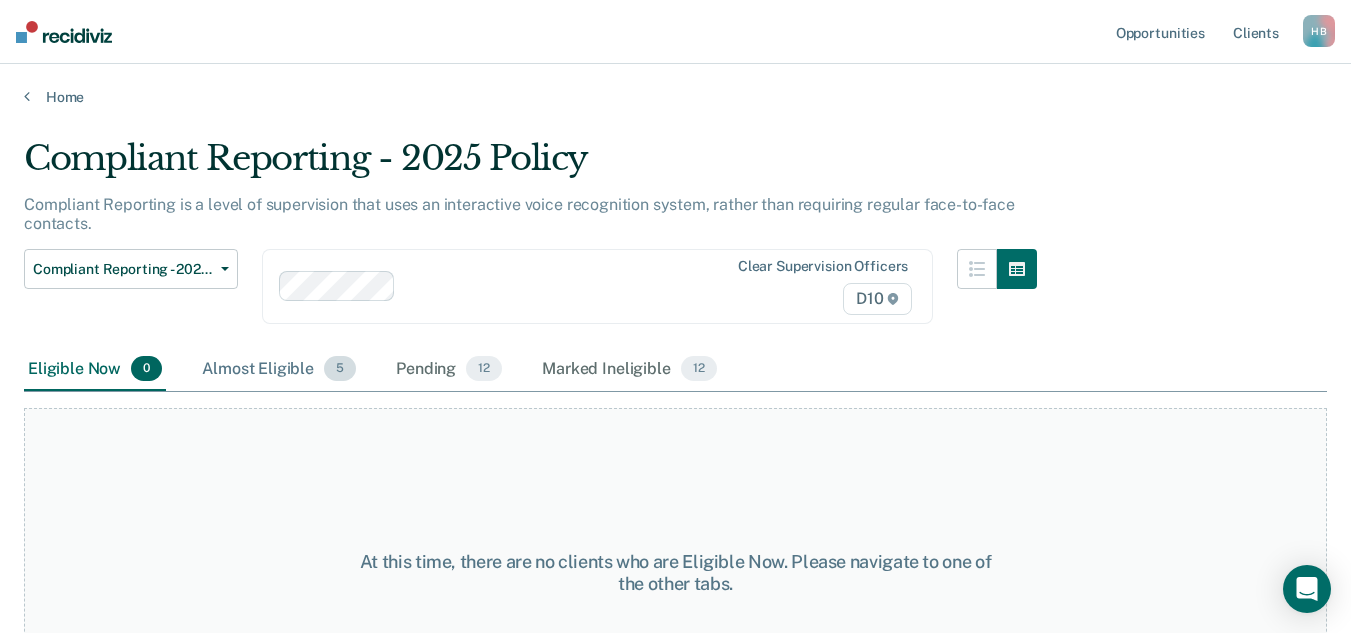 click on "Almost Eligible 5" at bounding box center [279, 370] 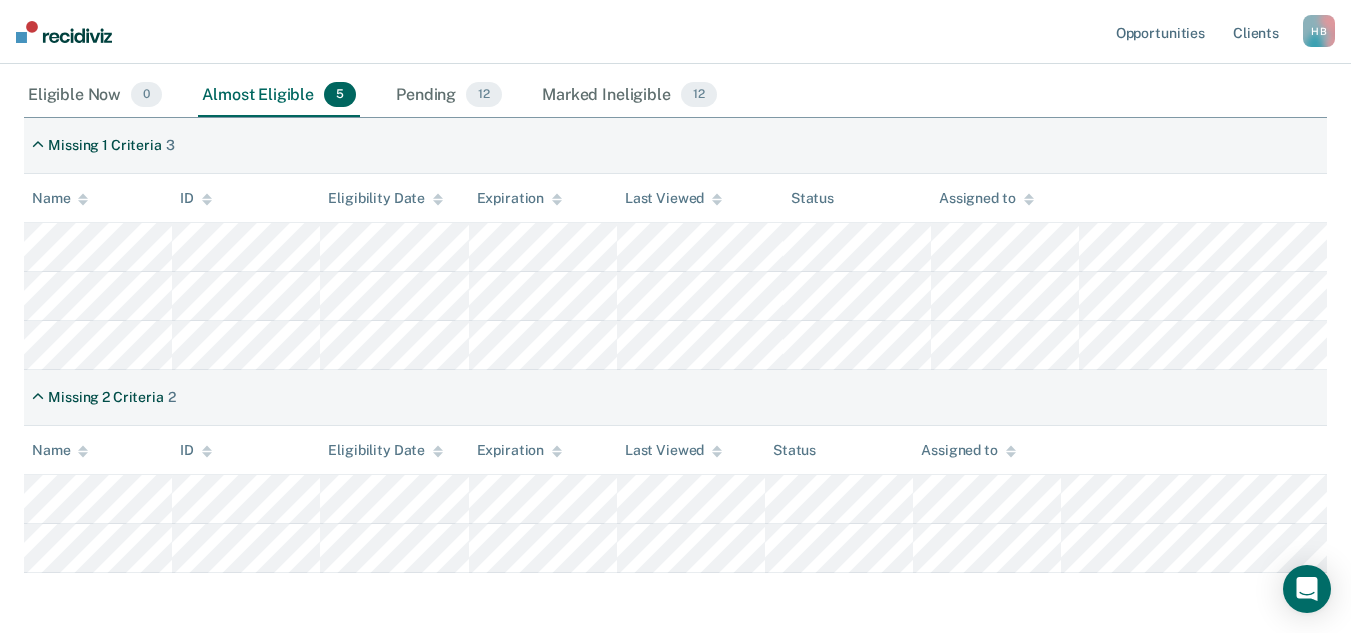 scroll, scrollTop: 158, scrollLeft: 0, axis: vertical 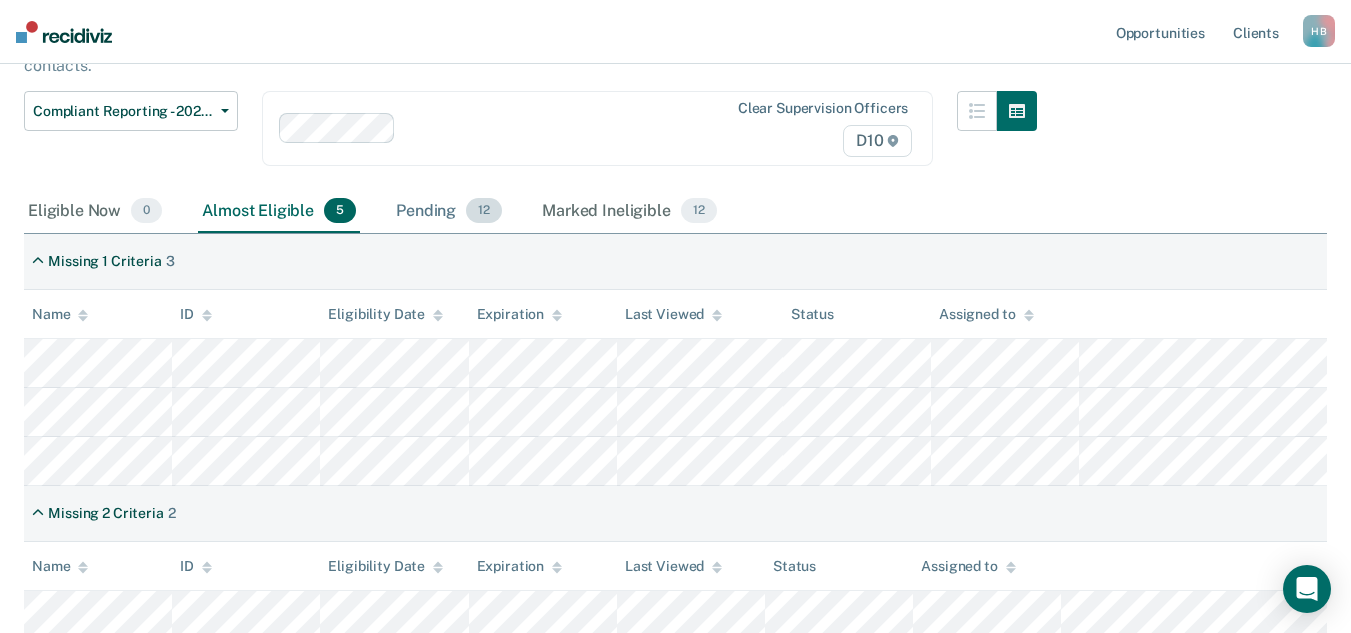 click on "Pending 12" at bounding box center [449, 212] 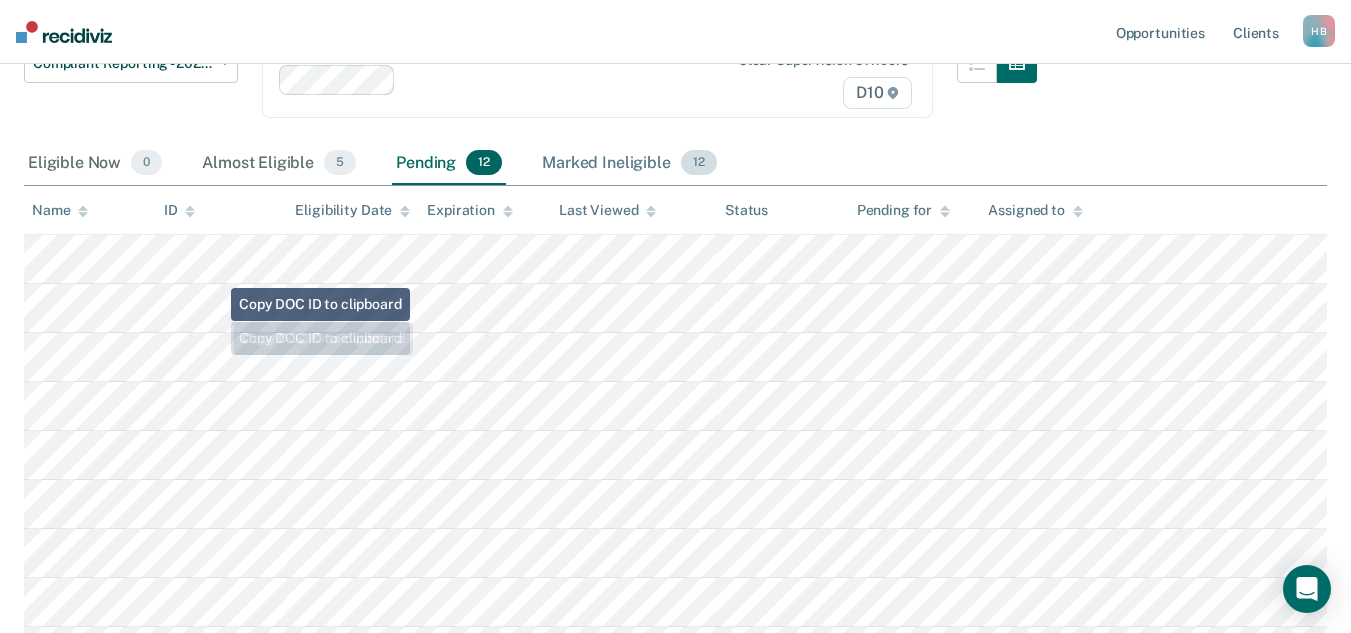scroll, scrollTop: 140, scrollLeft: 0, axis: vertical 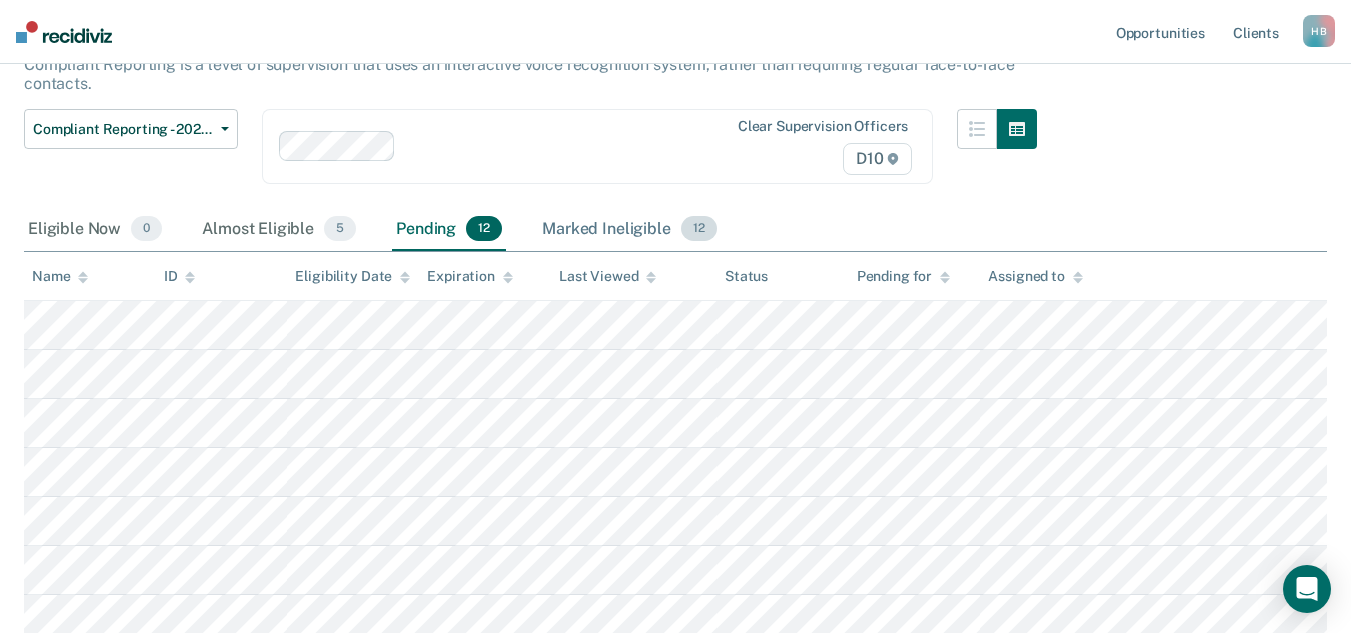 click on "Marked Ineligible 12" at bounding box center [629, 230] 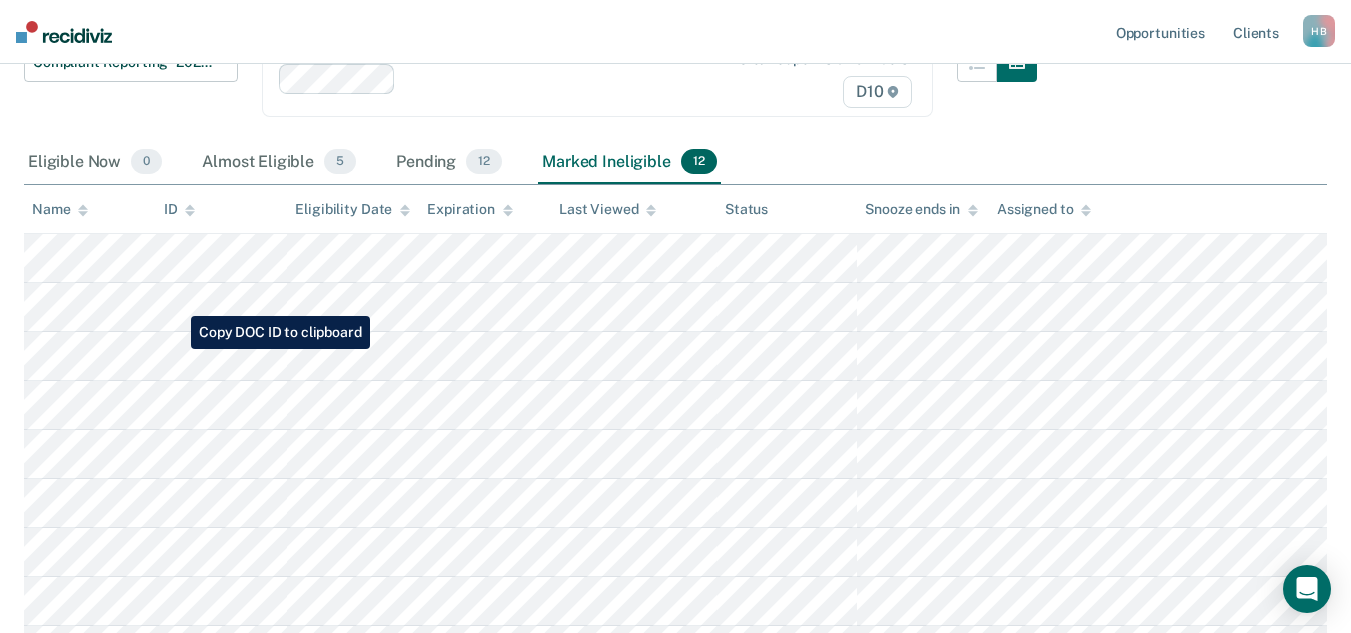 scroll, scrollTop: 140, scrollLeft: 0, axis: vertical 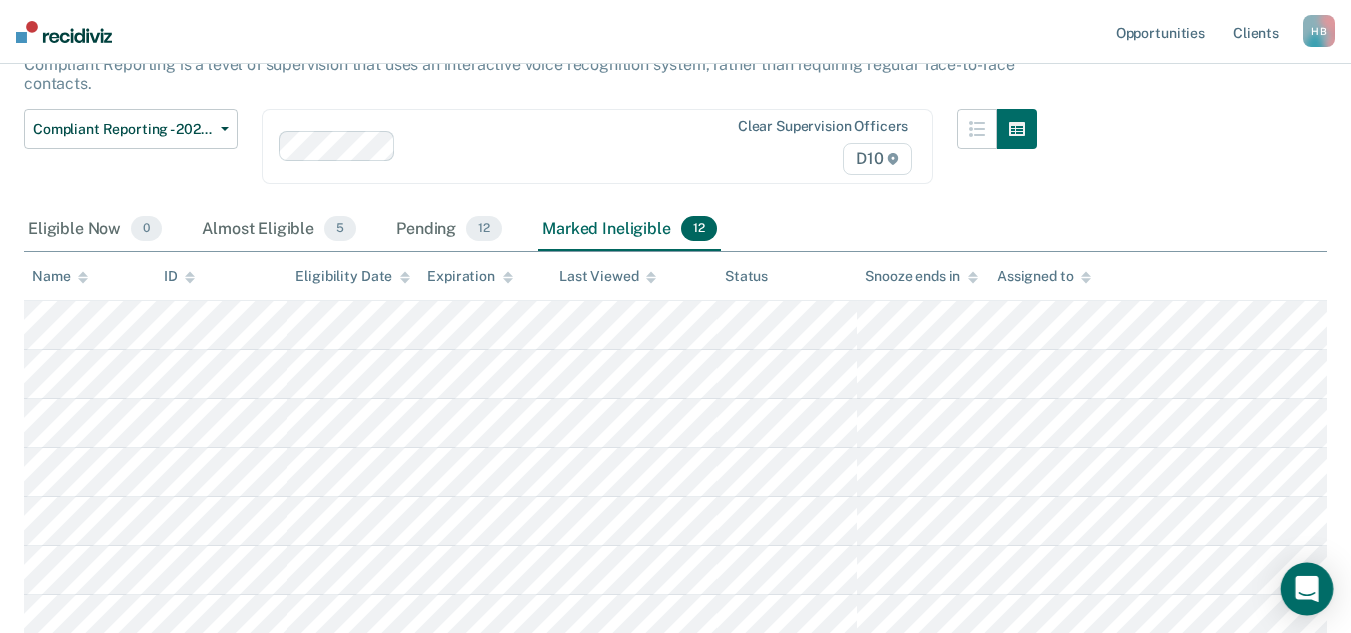 click 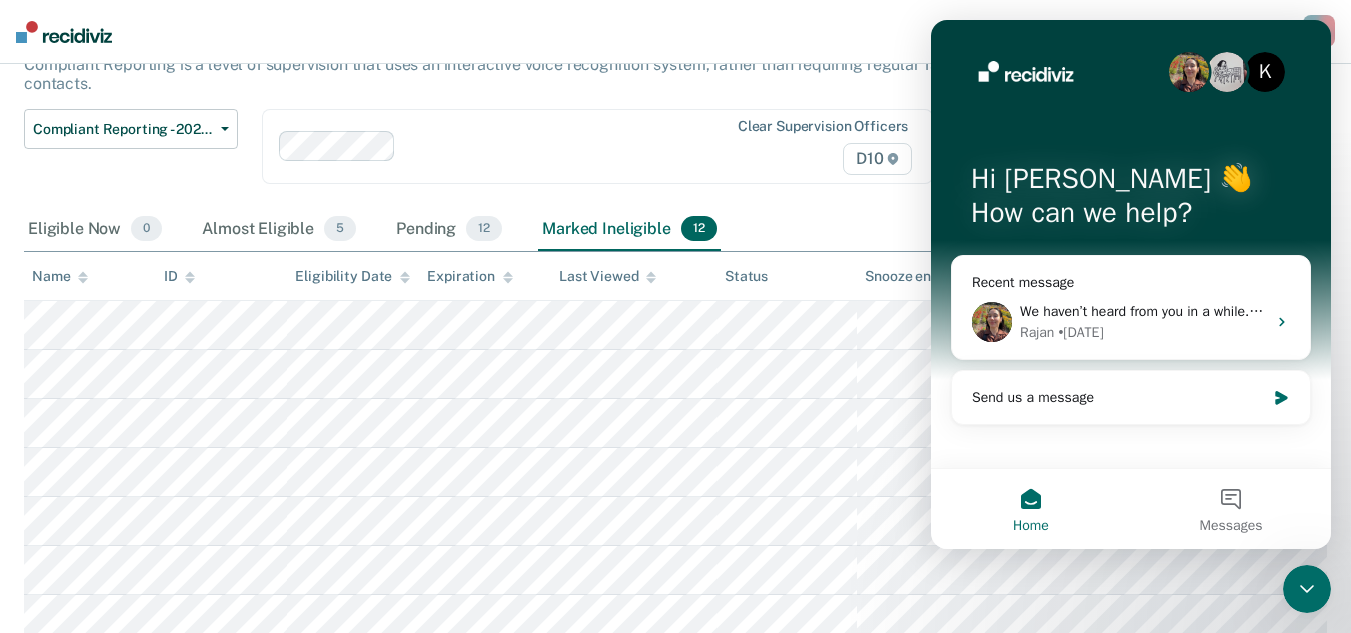 scroll, scrollTop: 0, scrollLeft: 0, axis: both 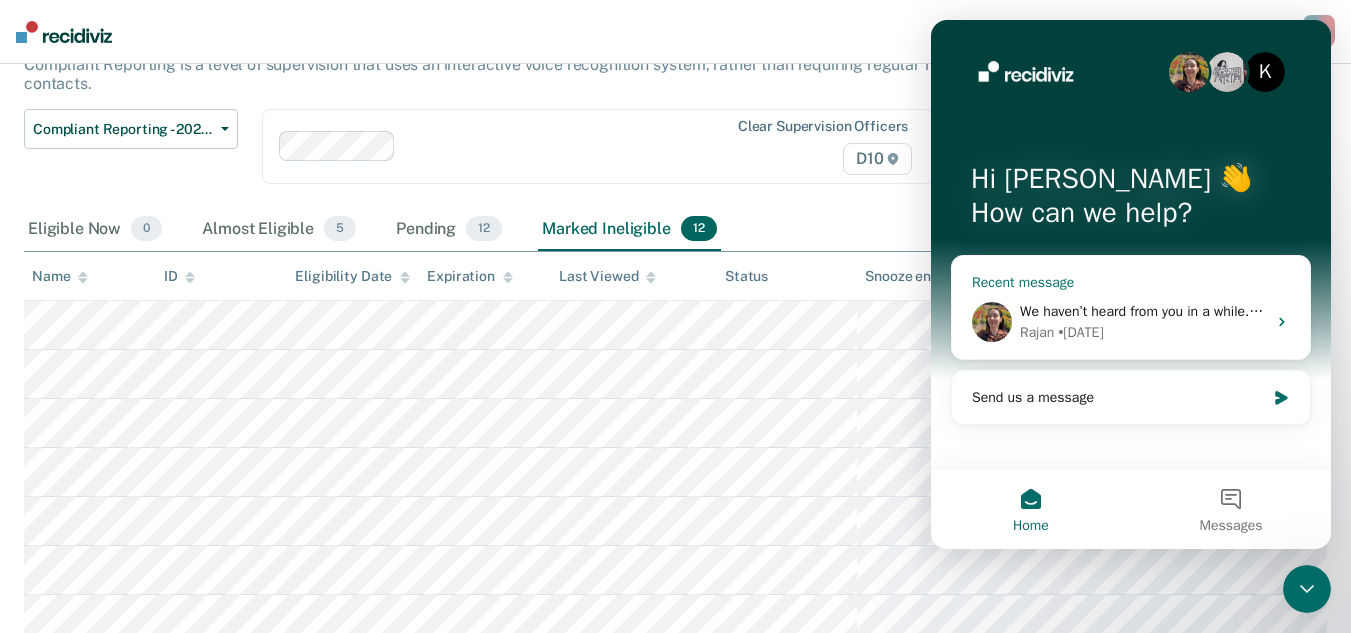 click on "We haven’t heard from you in a while. Please reach out again if you have more questions!" at bounding box center (1143, 311) 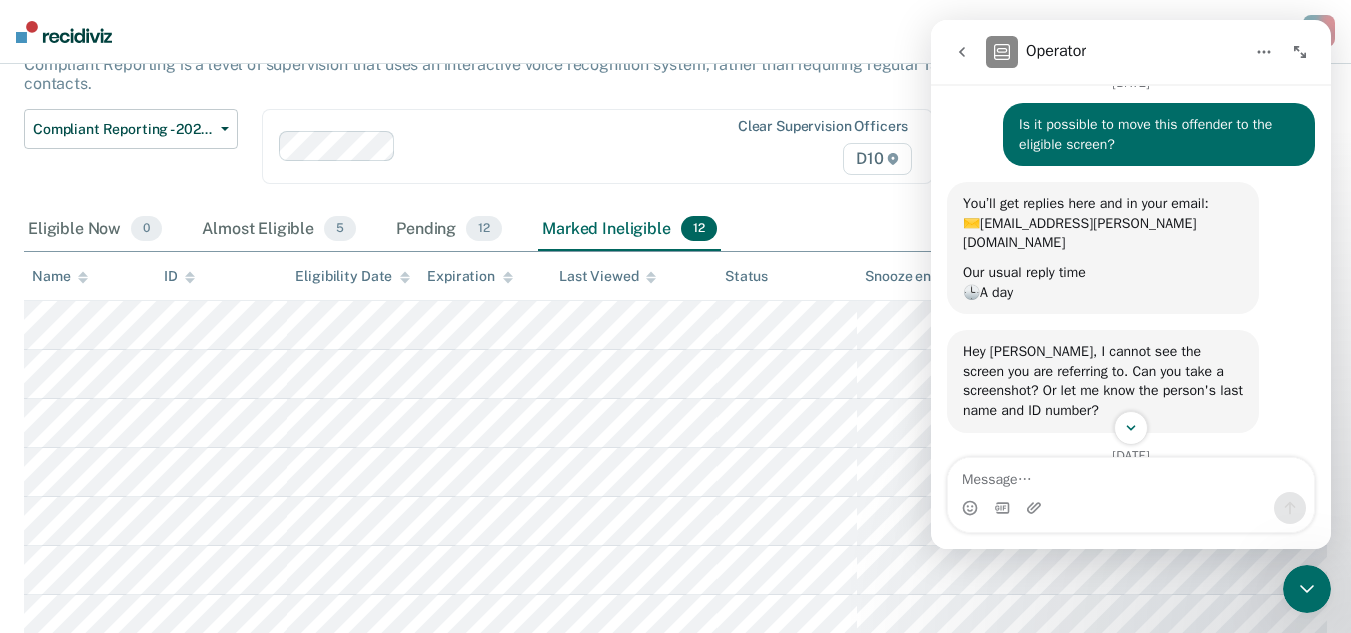 scroll, scrollTop: 100, scrollLeft: 0, axis: vertical 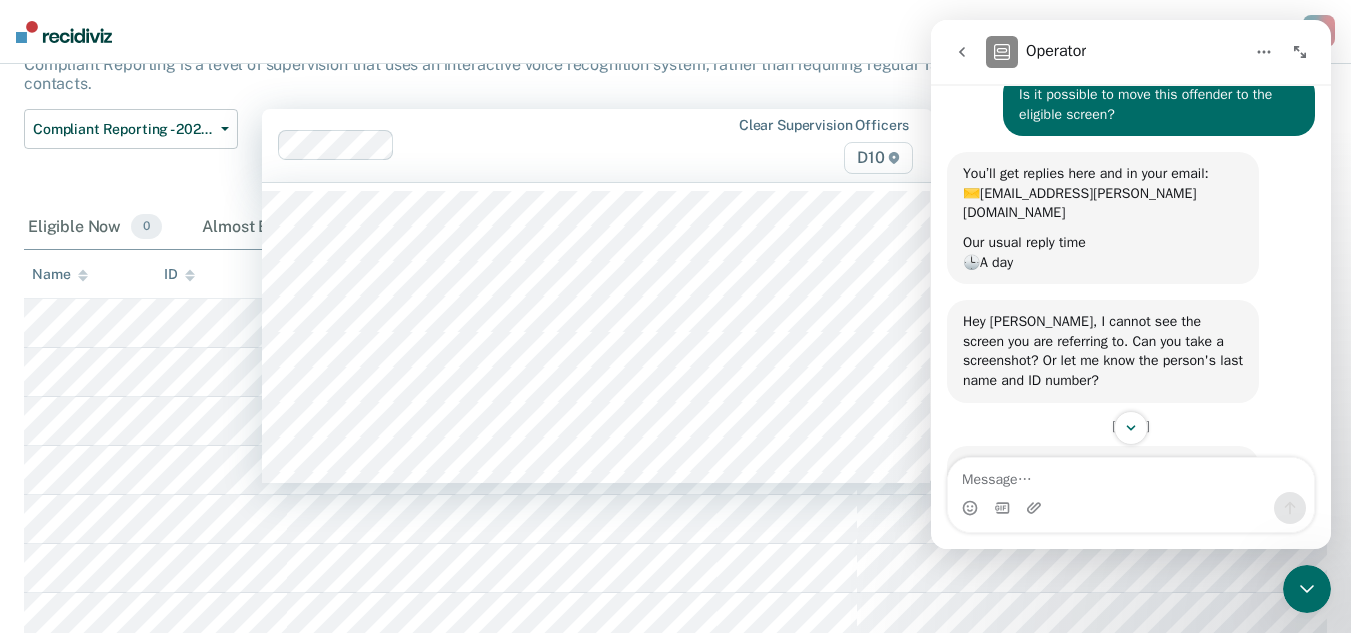 click at bounding box center [501, 145] 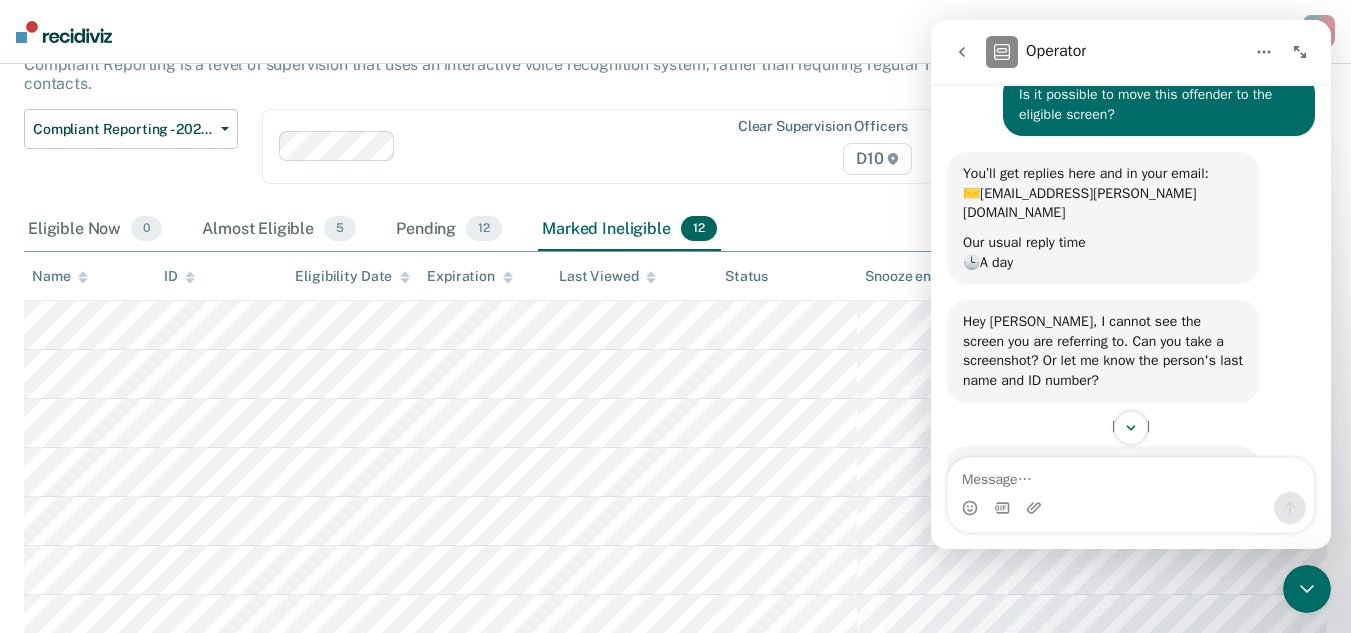 click 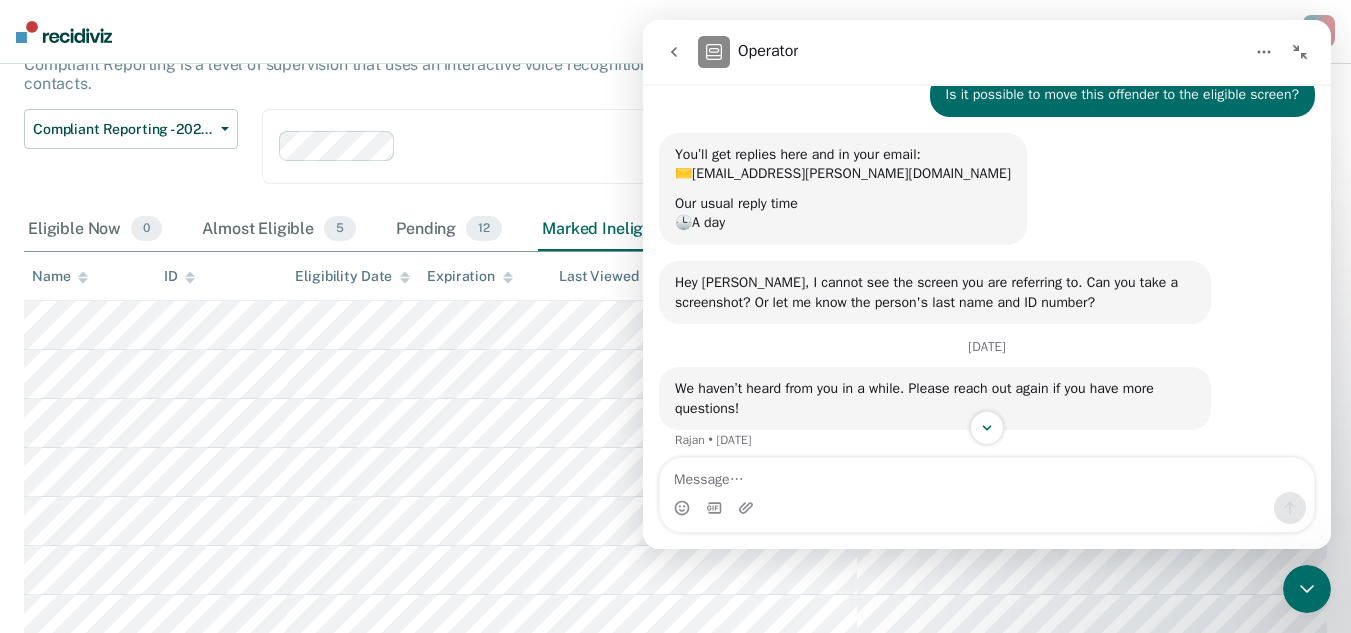 click 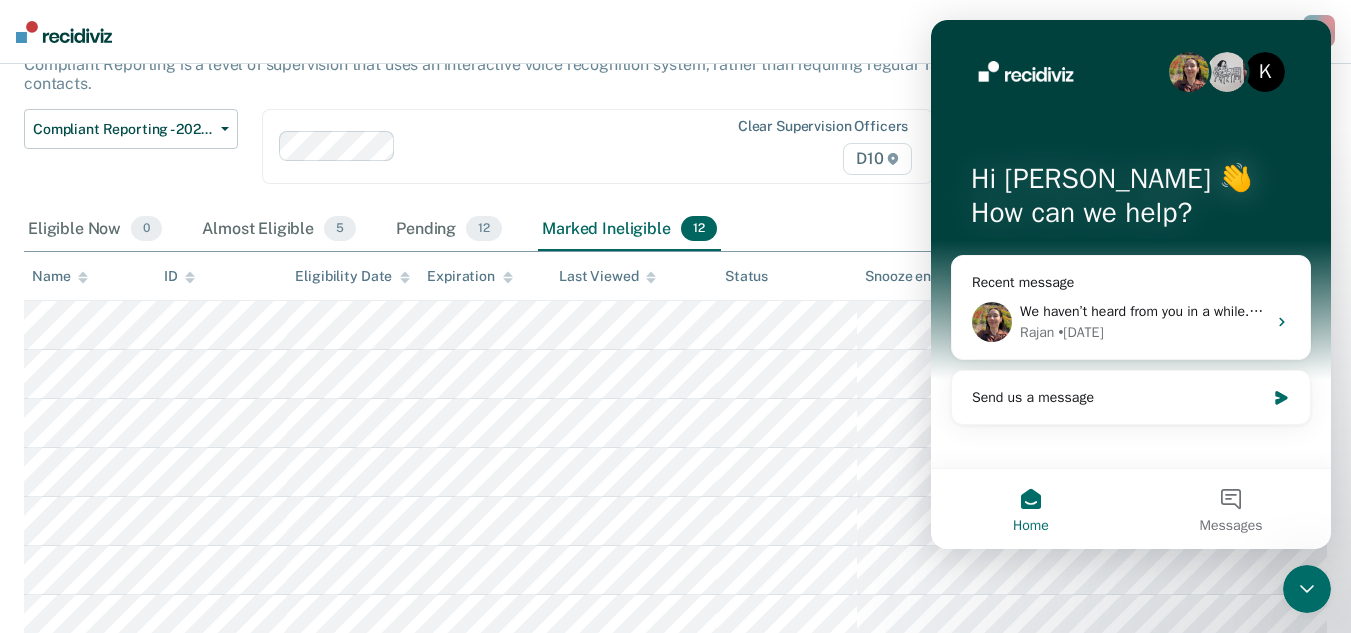 scroll, scrollTop: 0, scrollLeft: 0, axis: both 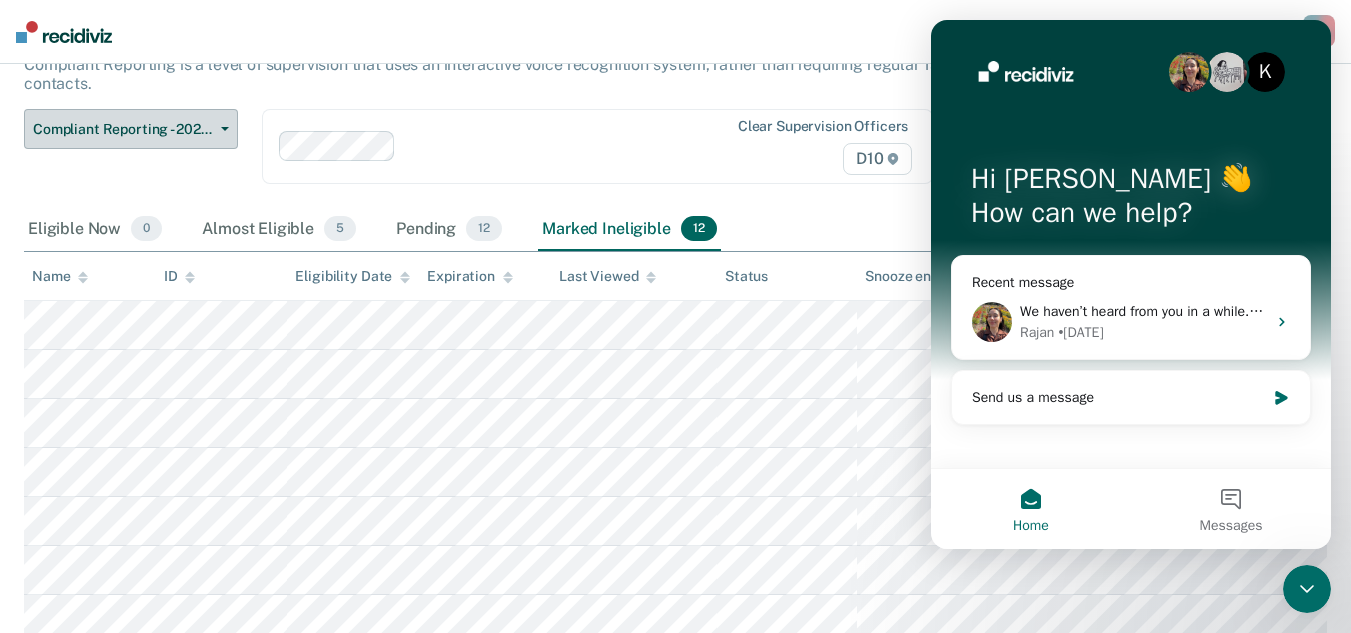 click on "Compliant Reporting - 2025 Policy" at bounding box center (123, 129) 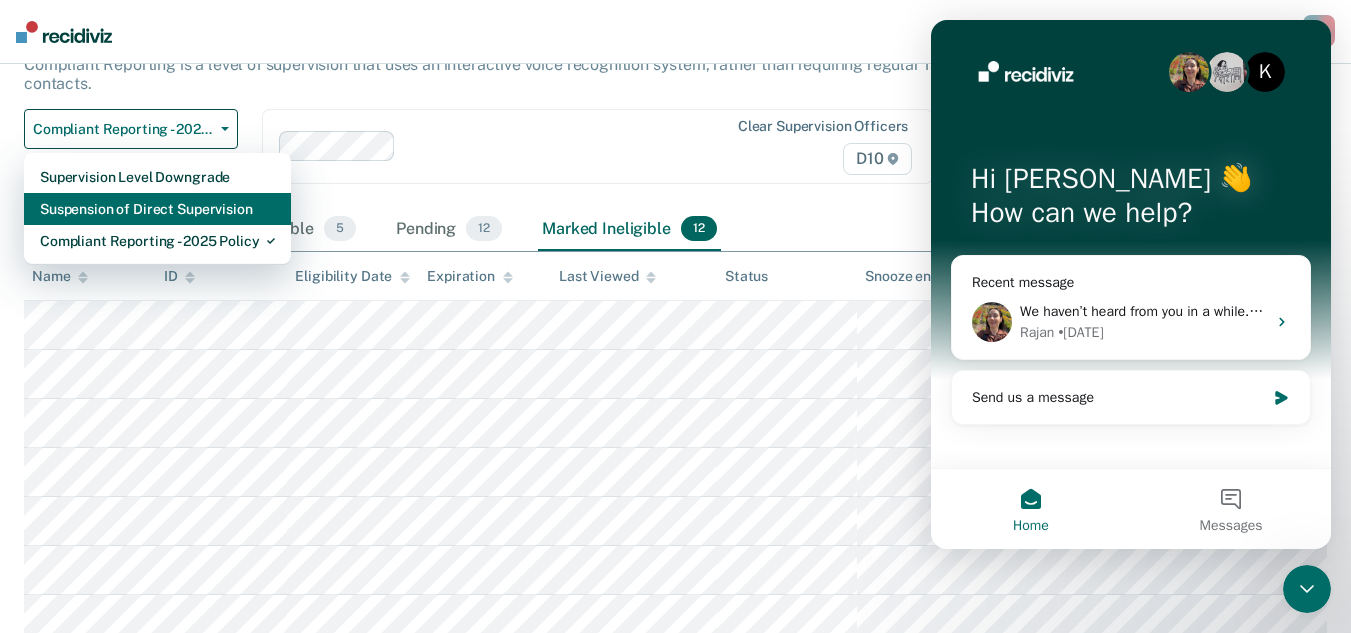 click on "Suspension of Direct Supervision" at bounding box center (157, 209) 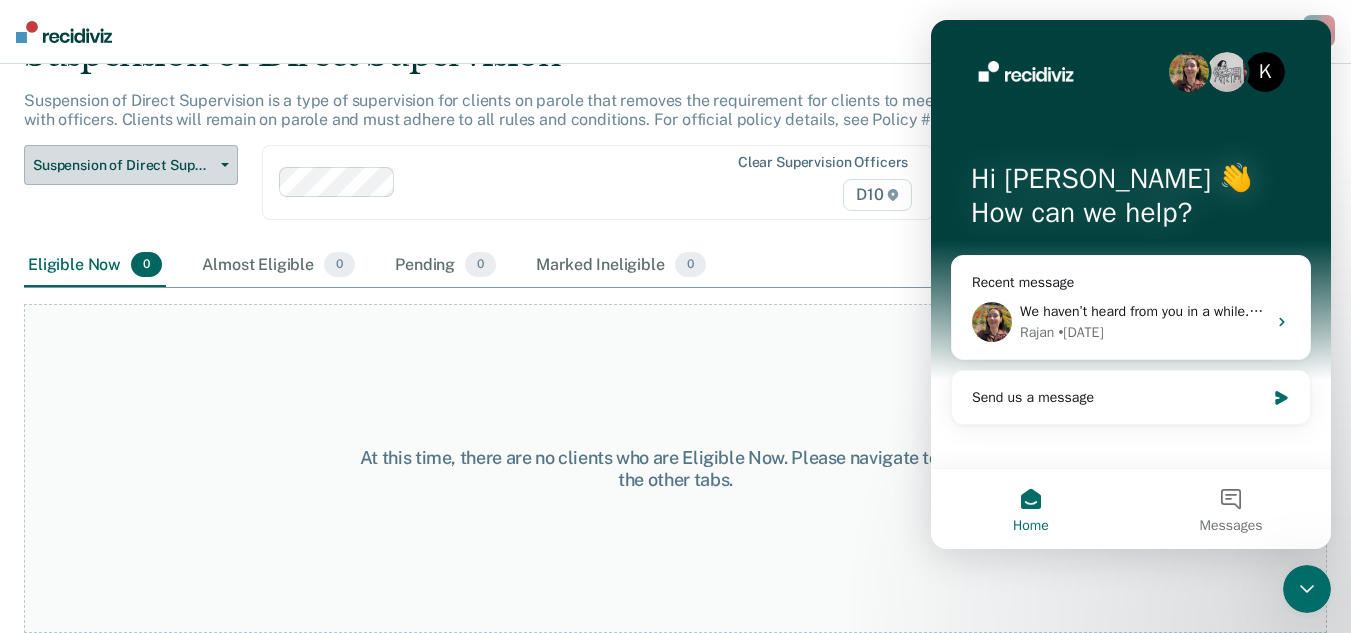 scroll, scrollTop: 0, scrollLeft: 0, axis: both 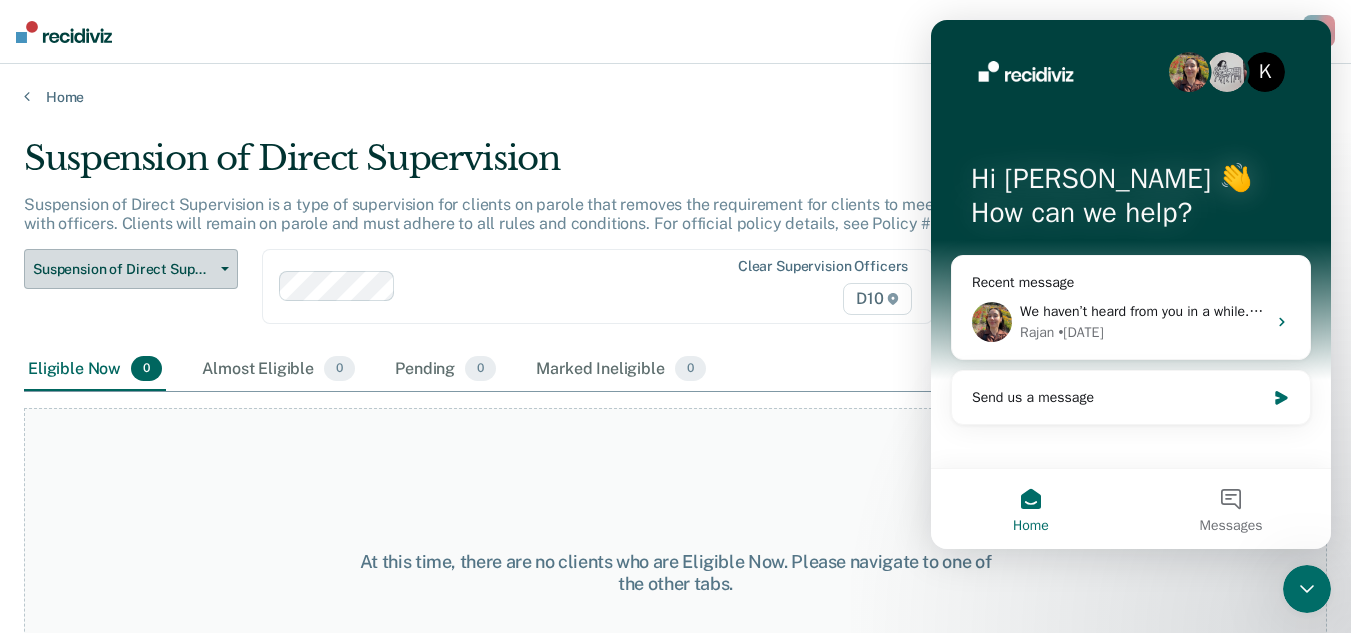click on "Suspension of Direct Supervision" at bounding box center (123, 269) 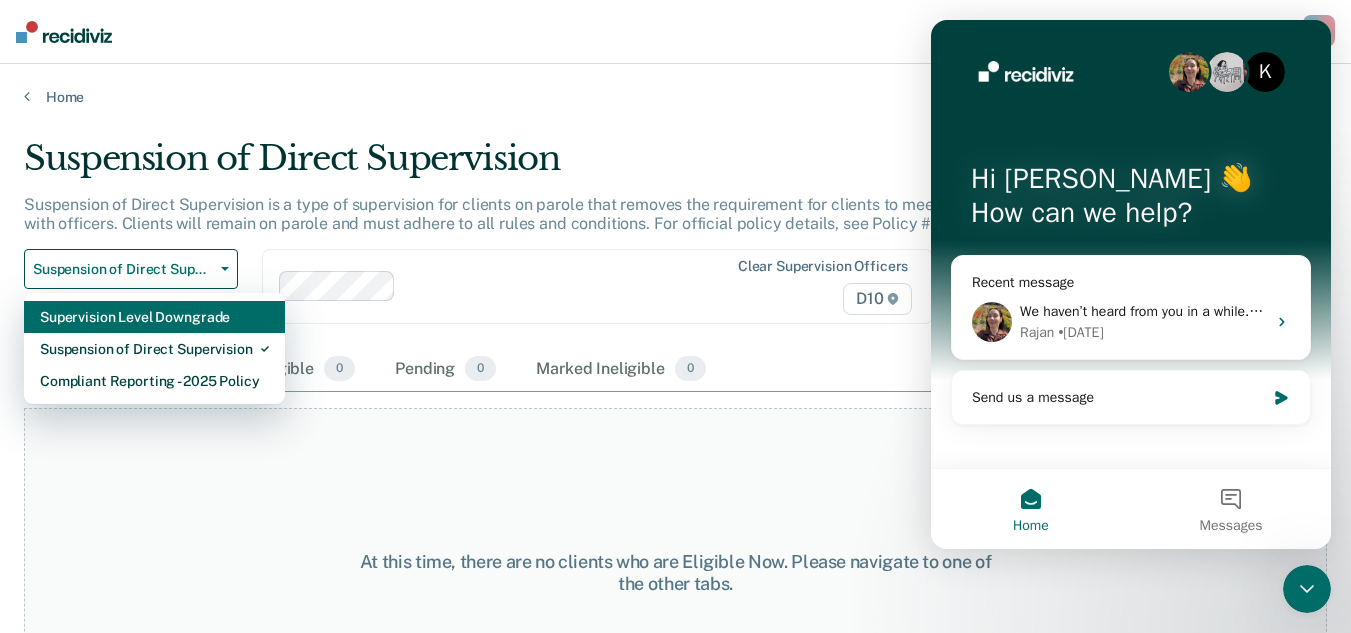 click on "Supervision Level Downgrade" at bounding box center [154, 317] 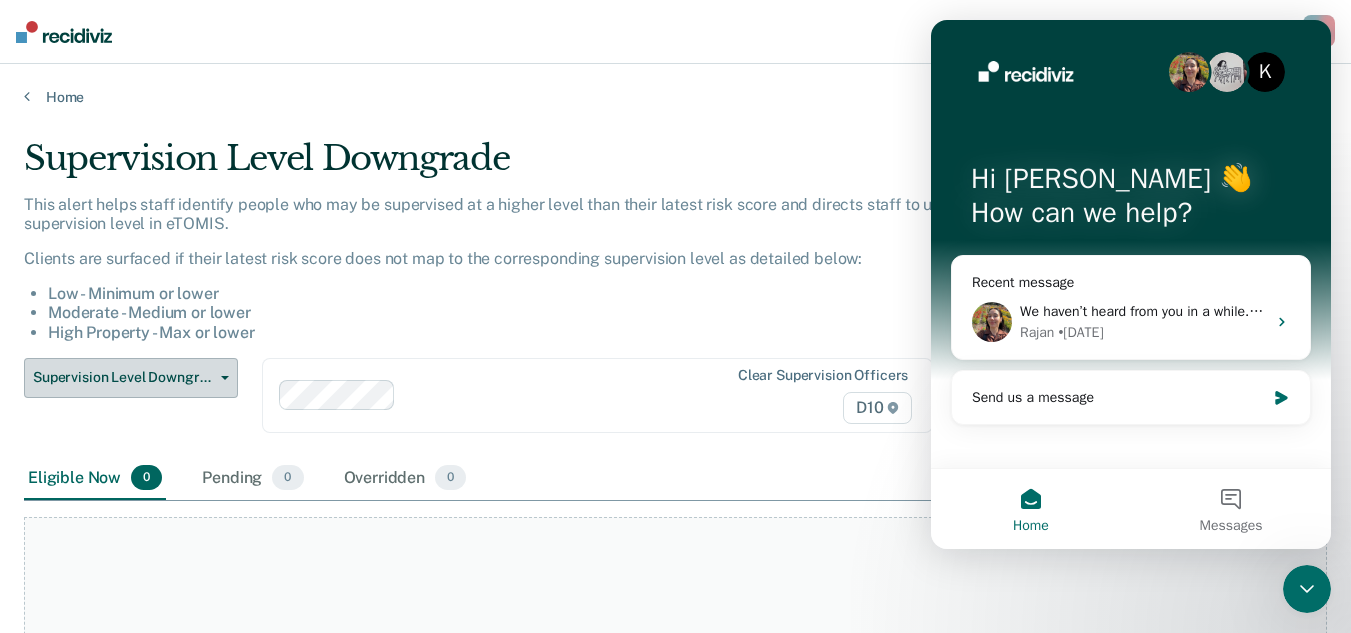 click on "Supervision Level Downgrade" at bounding box center (123, 377) 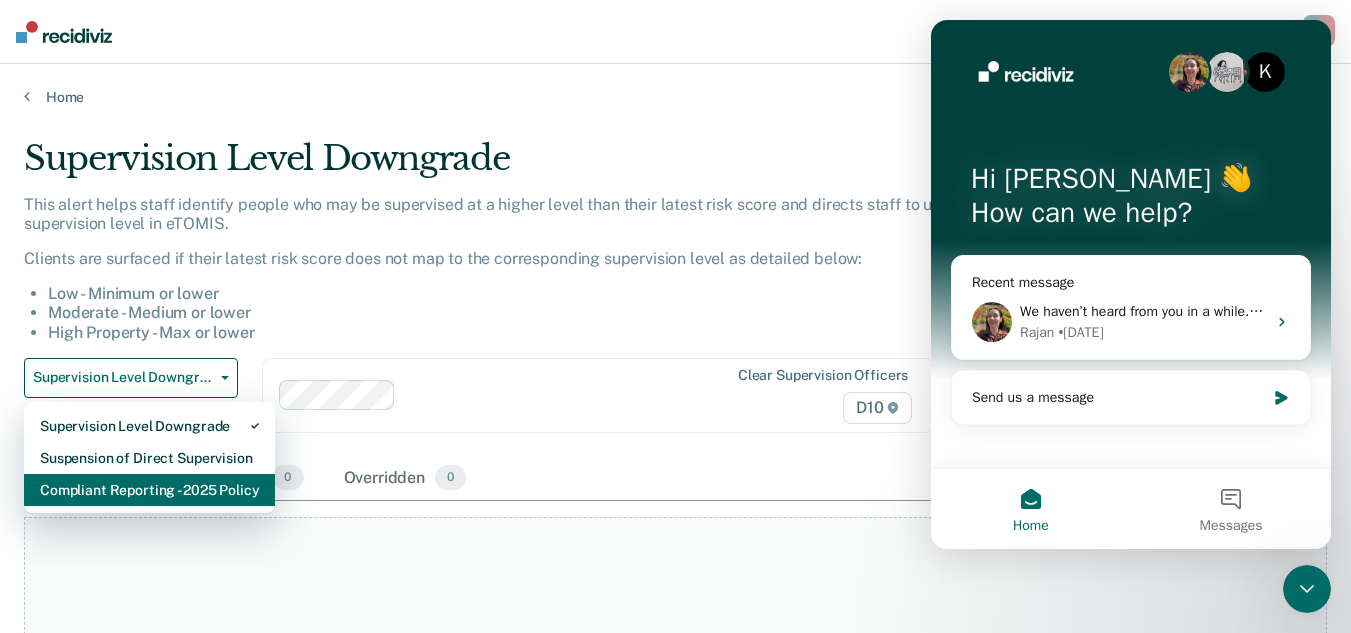 click on "Compliant Reporting - 2025 Policy" at bounding box center (149, 490) 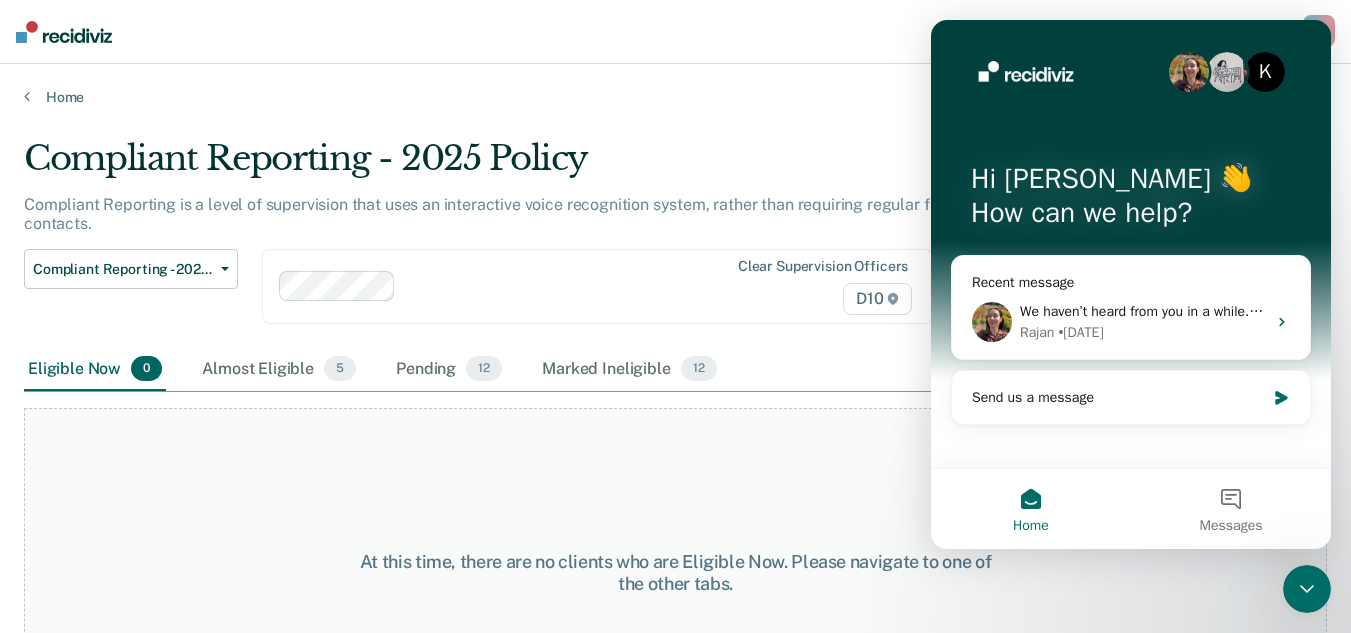 click 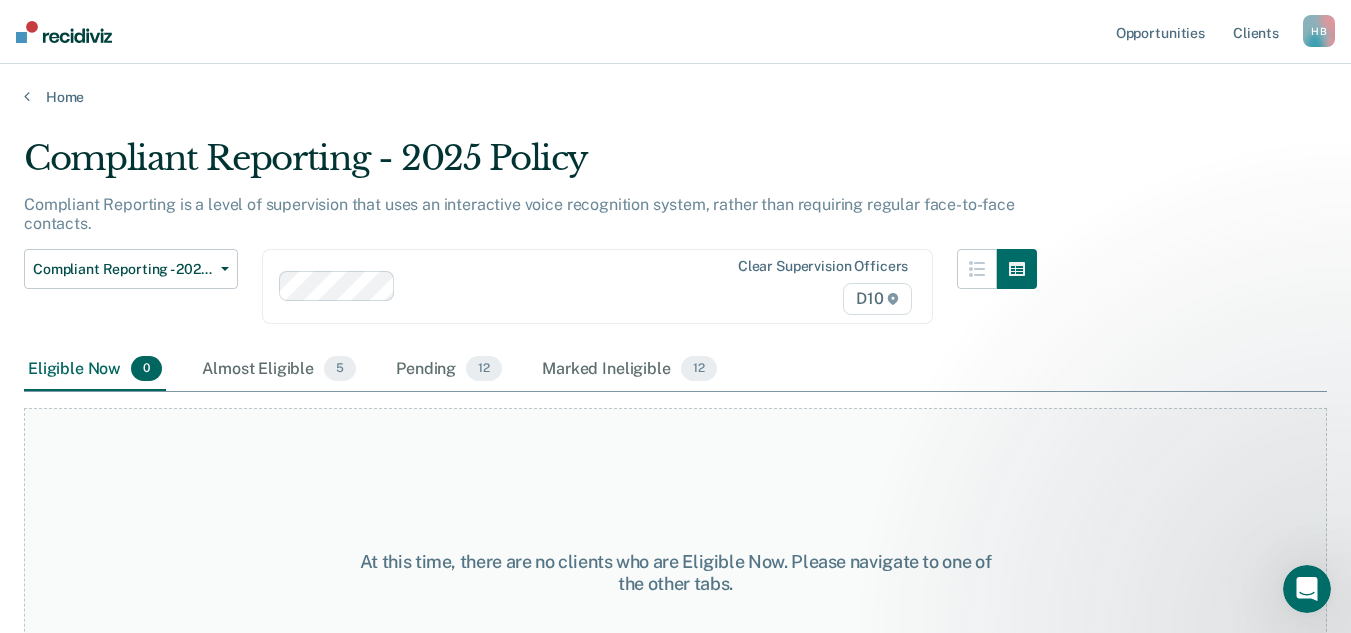 scroll, scrollTop: 0, scrollLeft: 0, axis: both 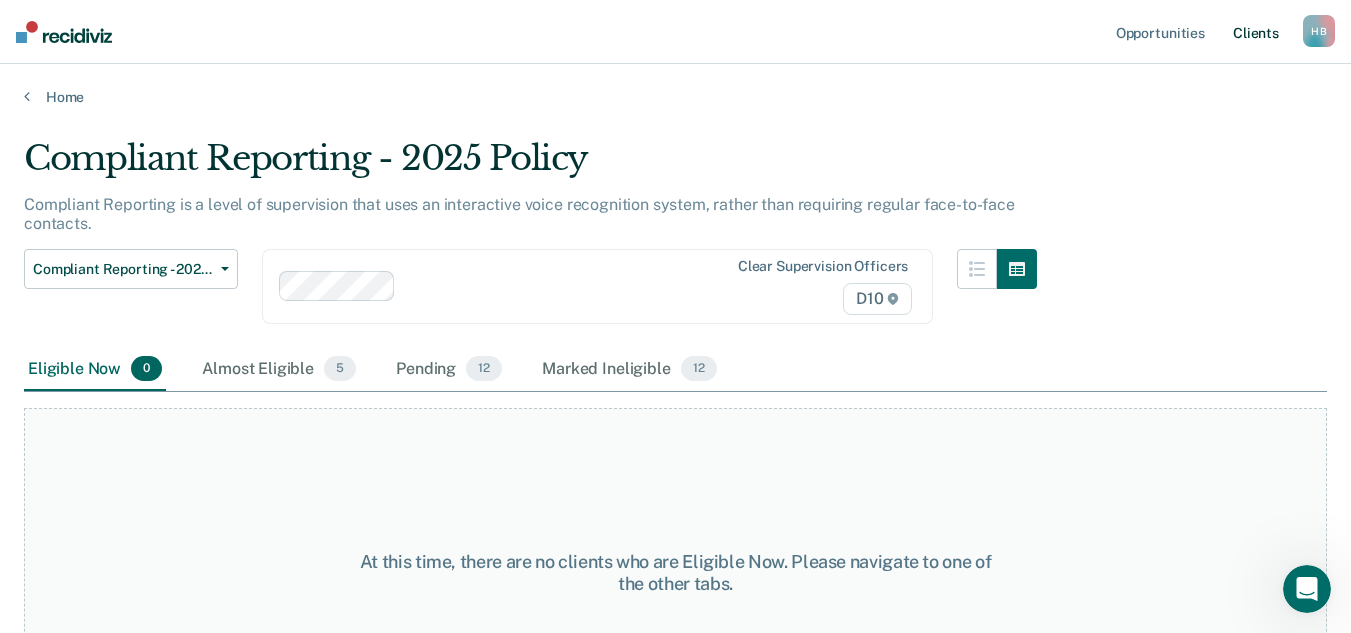 click on "Client s" at bounding box center [1256, 32] 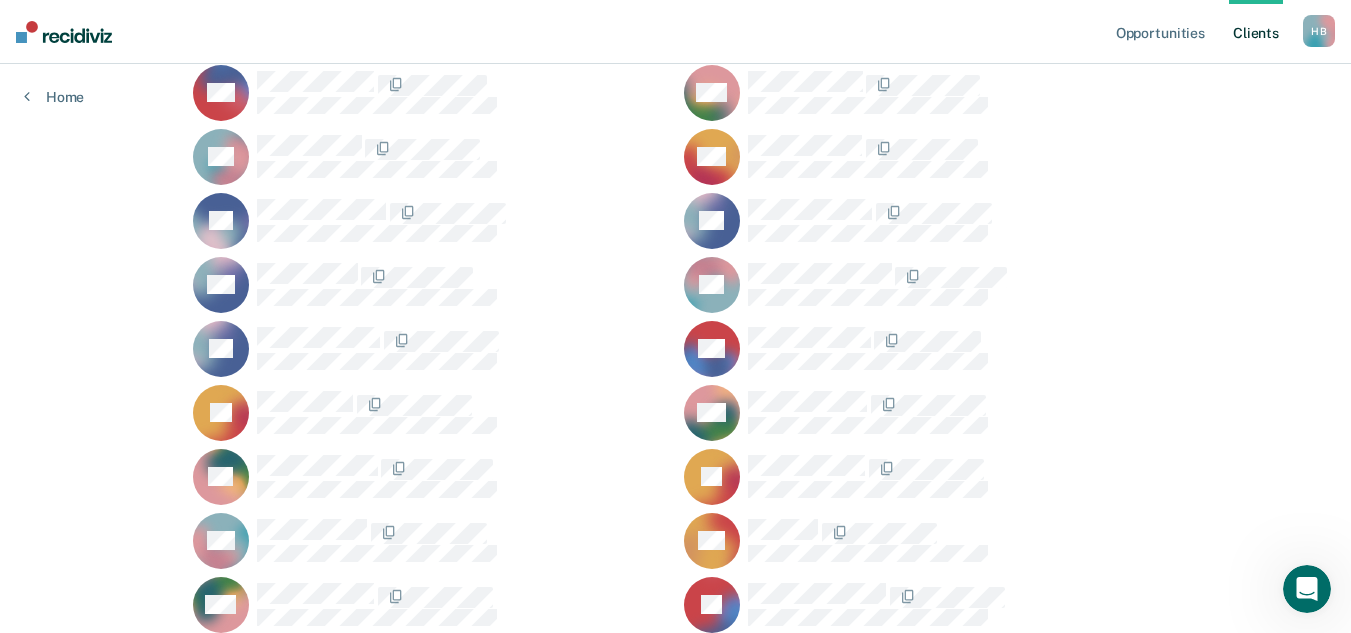 scroll, scrollTop: 1400, scrollLeft: 0, axis: vertical 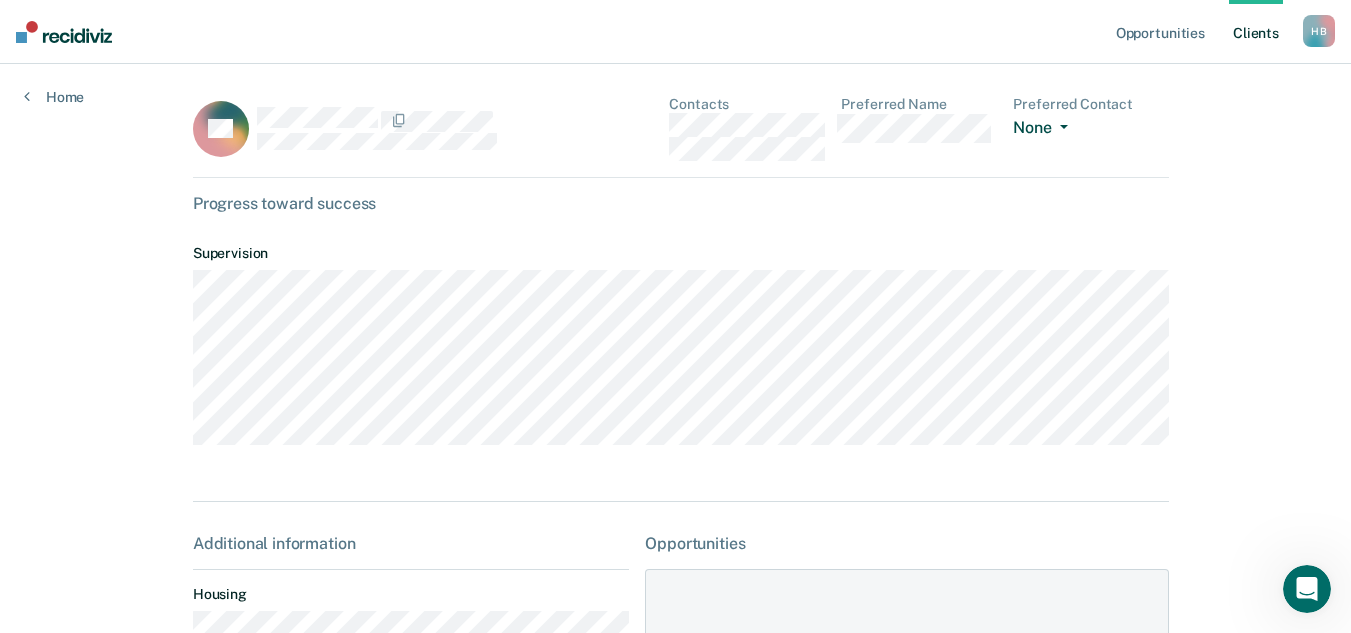 click on "None" at bounding box center (1044, 129) 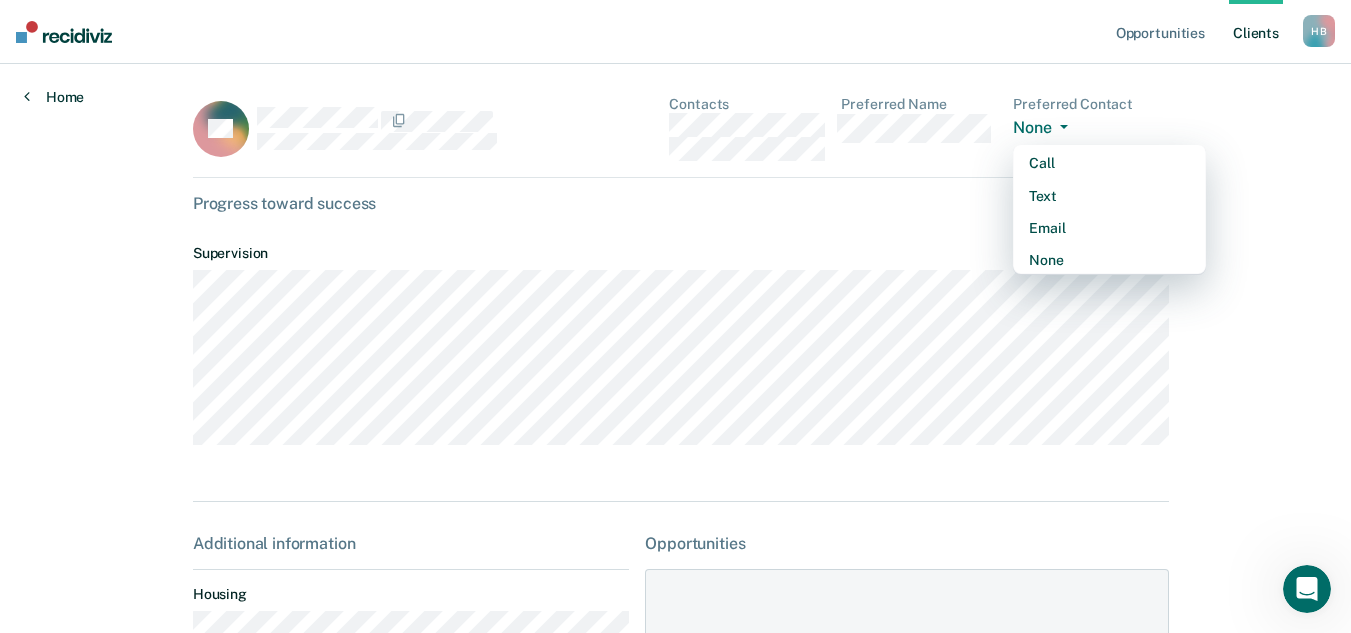 click on "Home" at bounding box center [54, 97] 